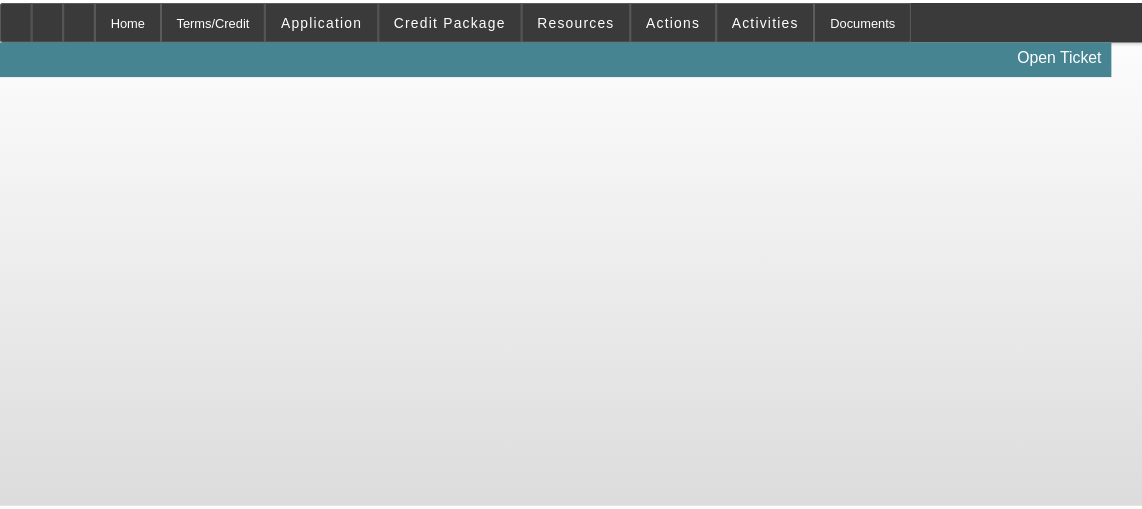 scroll, scrollTop: 0, scrollLeft: 0, axis: both 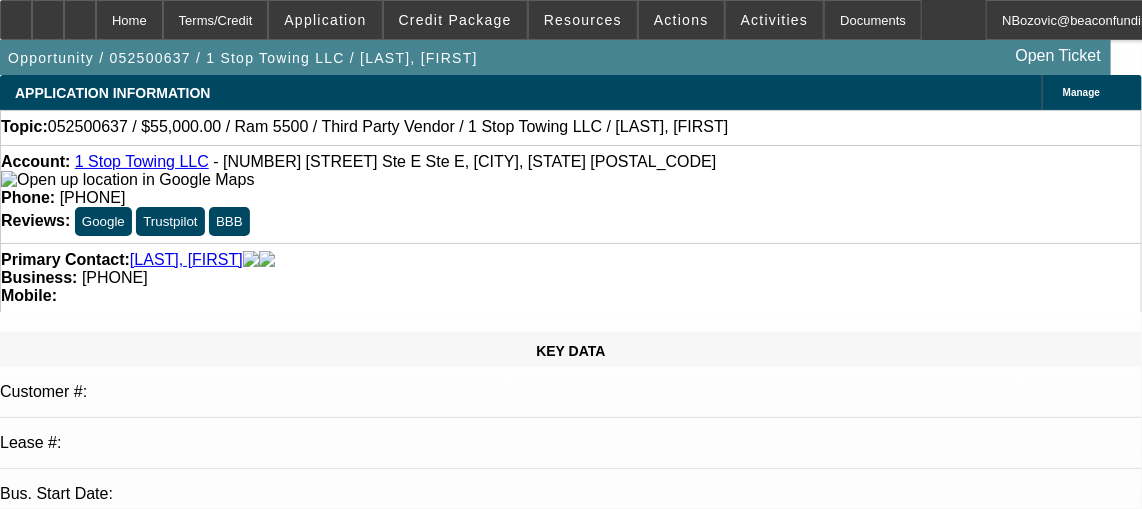 click on "[PHONE]" at bounding box center (93, 197) 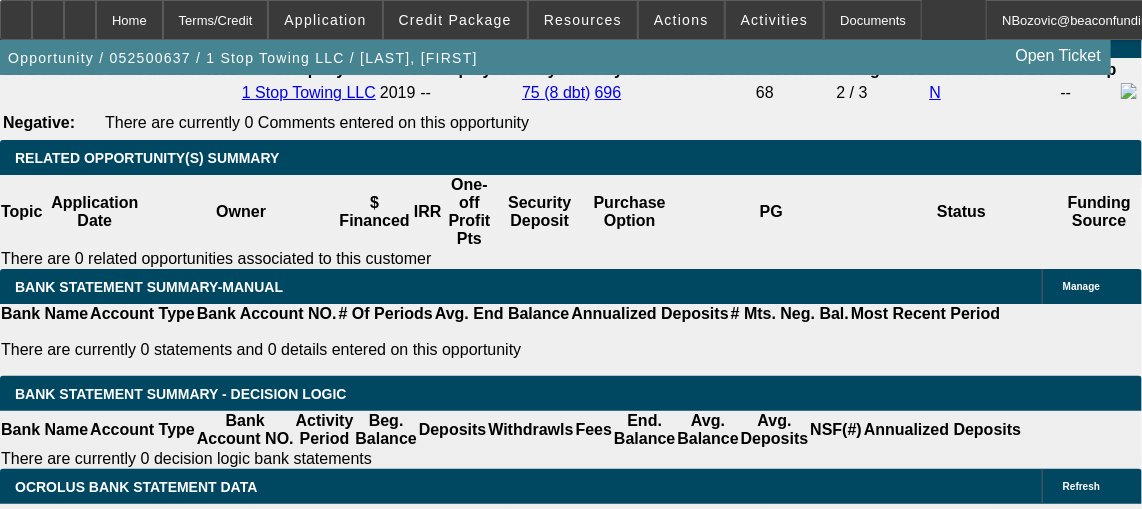 scroll, scrollTop: 3377, scrollLeft: 0, axis: vertical 